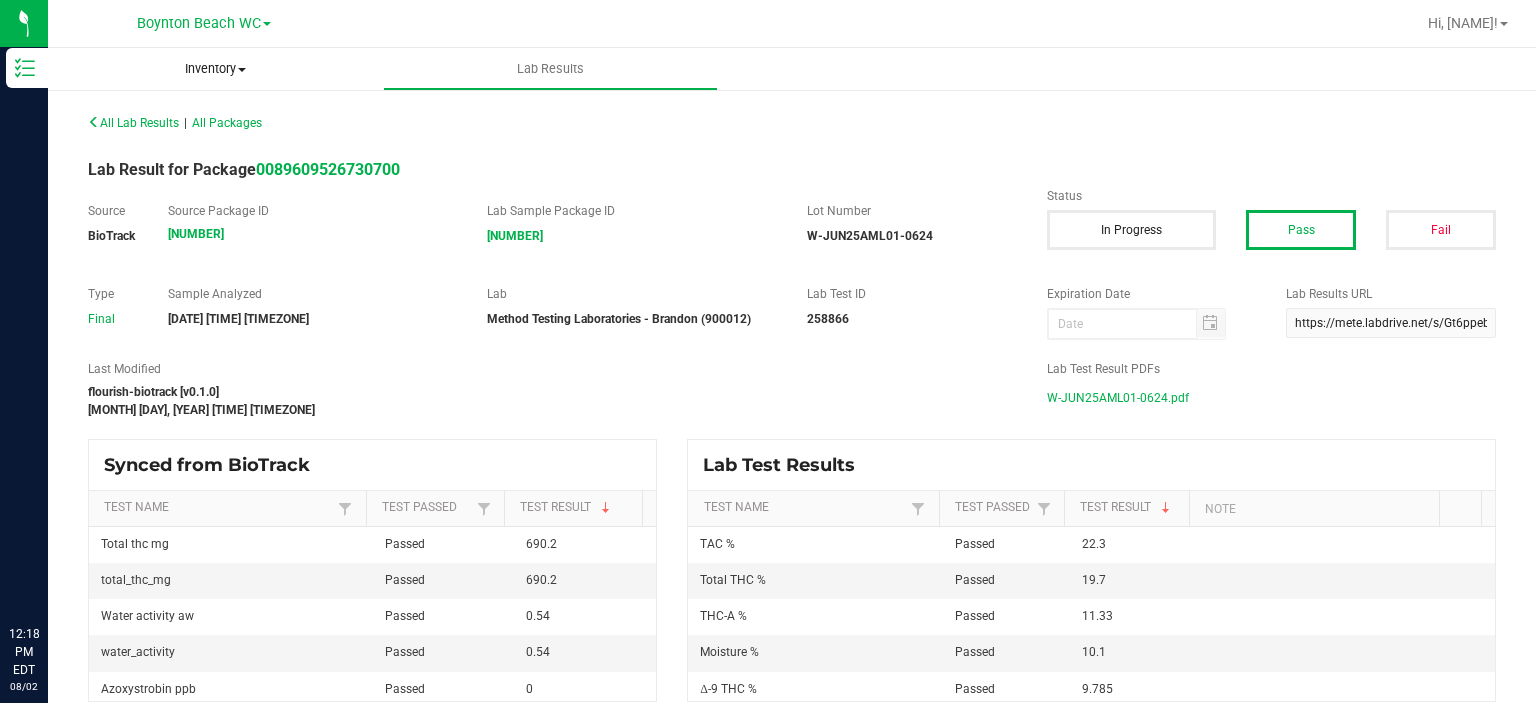 scroll, scrollTop: 0, scrollLeft: 0, axis: both 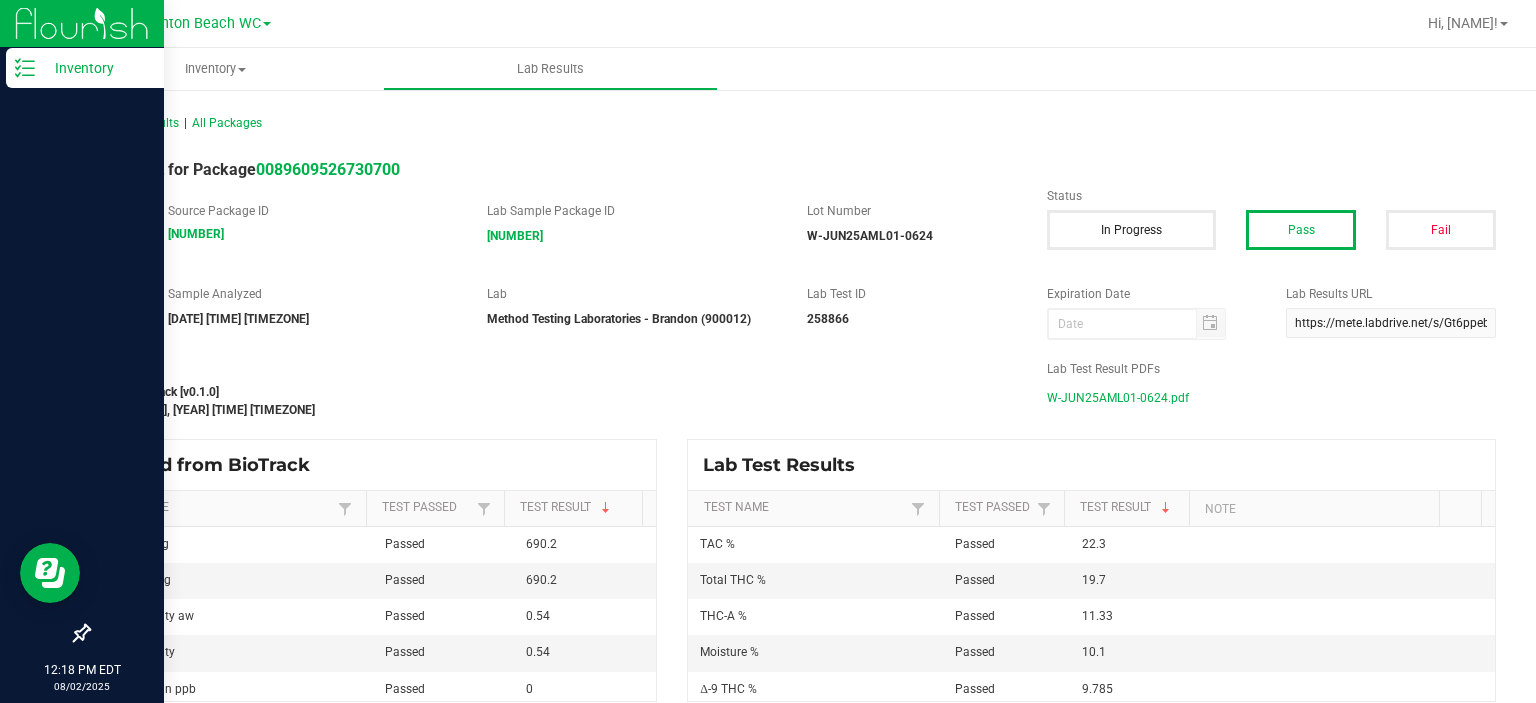 click 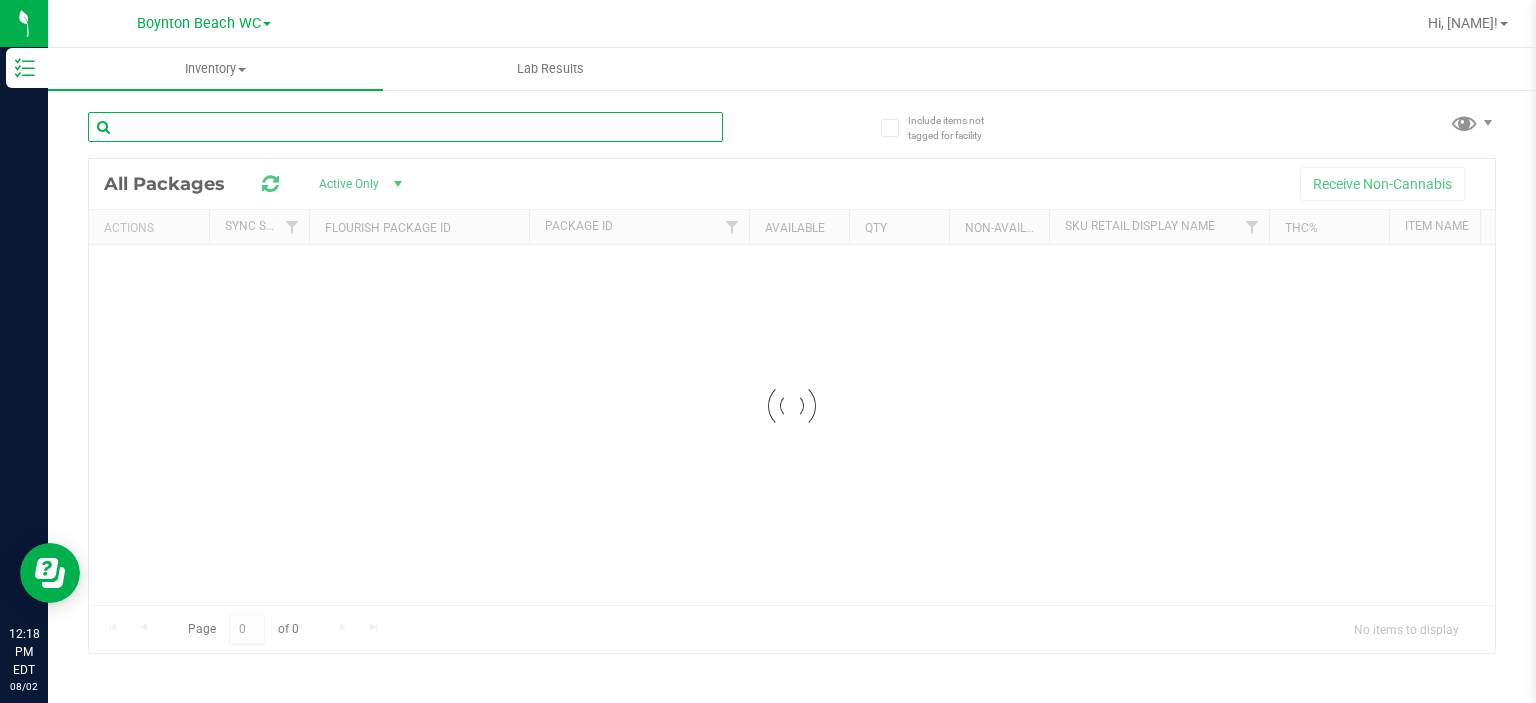 click at bounding box center [405, 127] 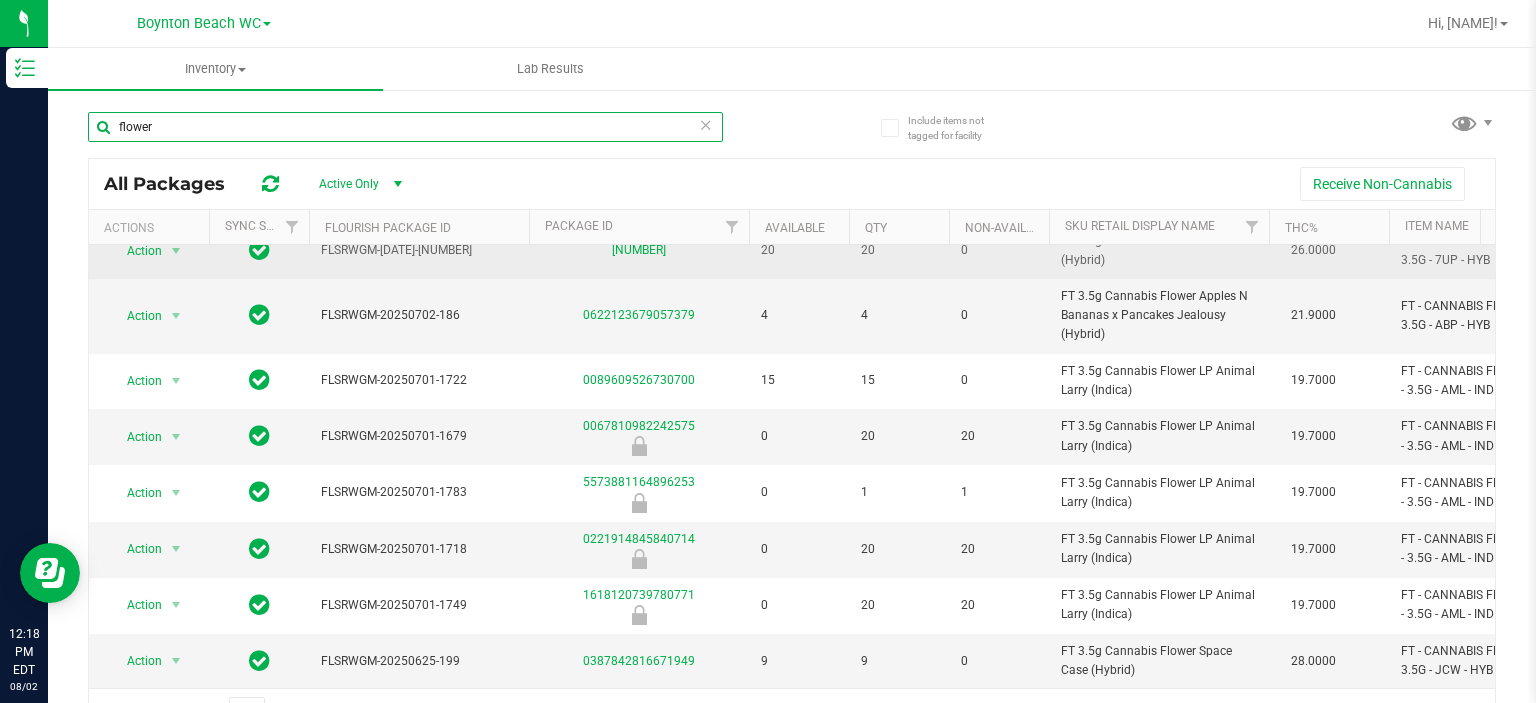 scroll, scrollTop: 702, scrollLeft: 0, axis: vertical 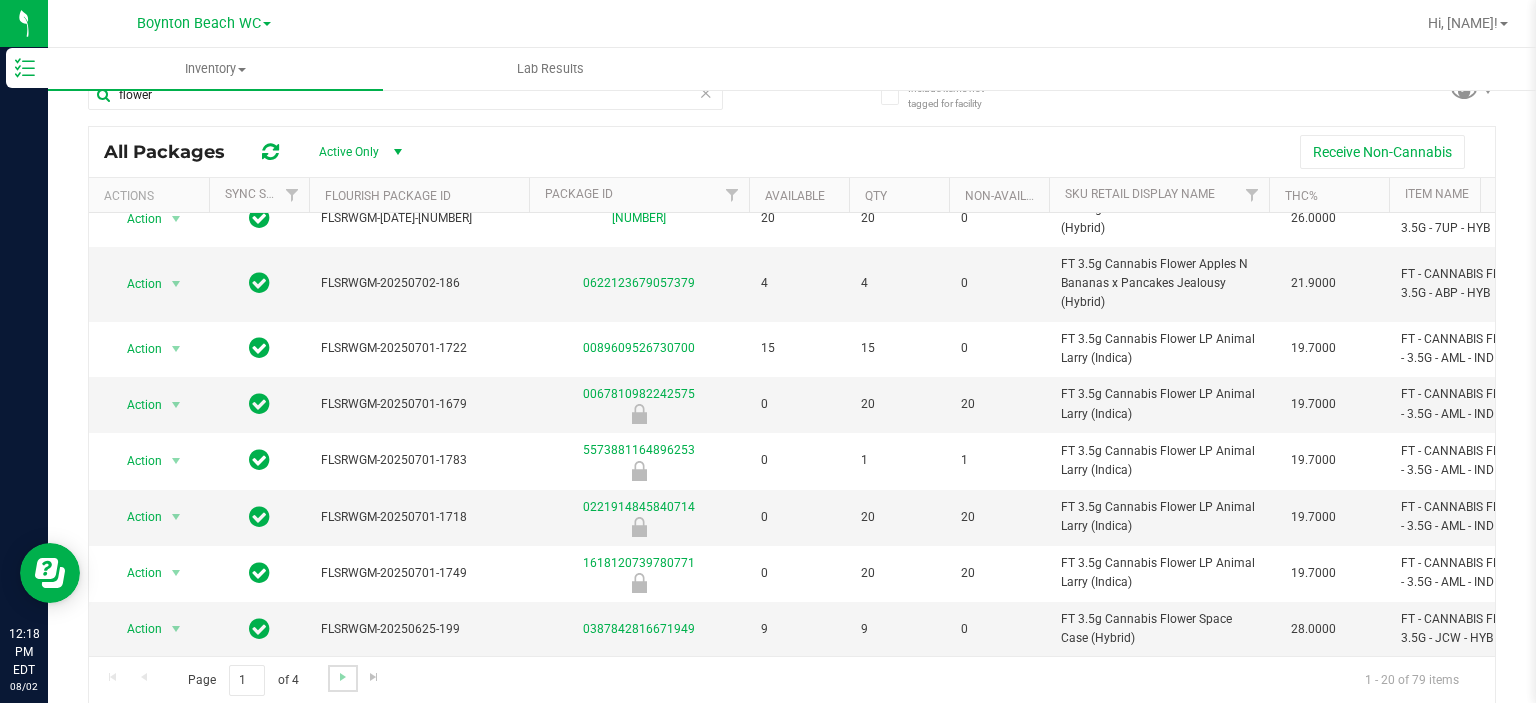 click at bounding box center (342, 678) 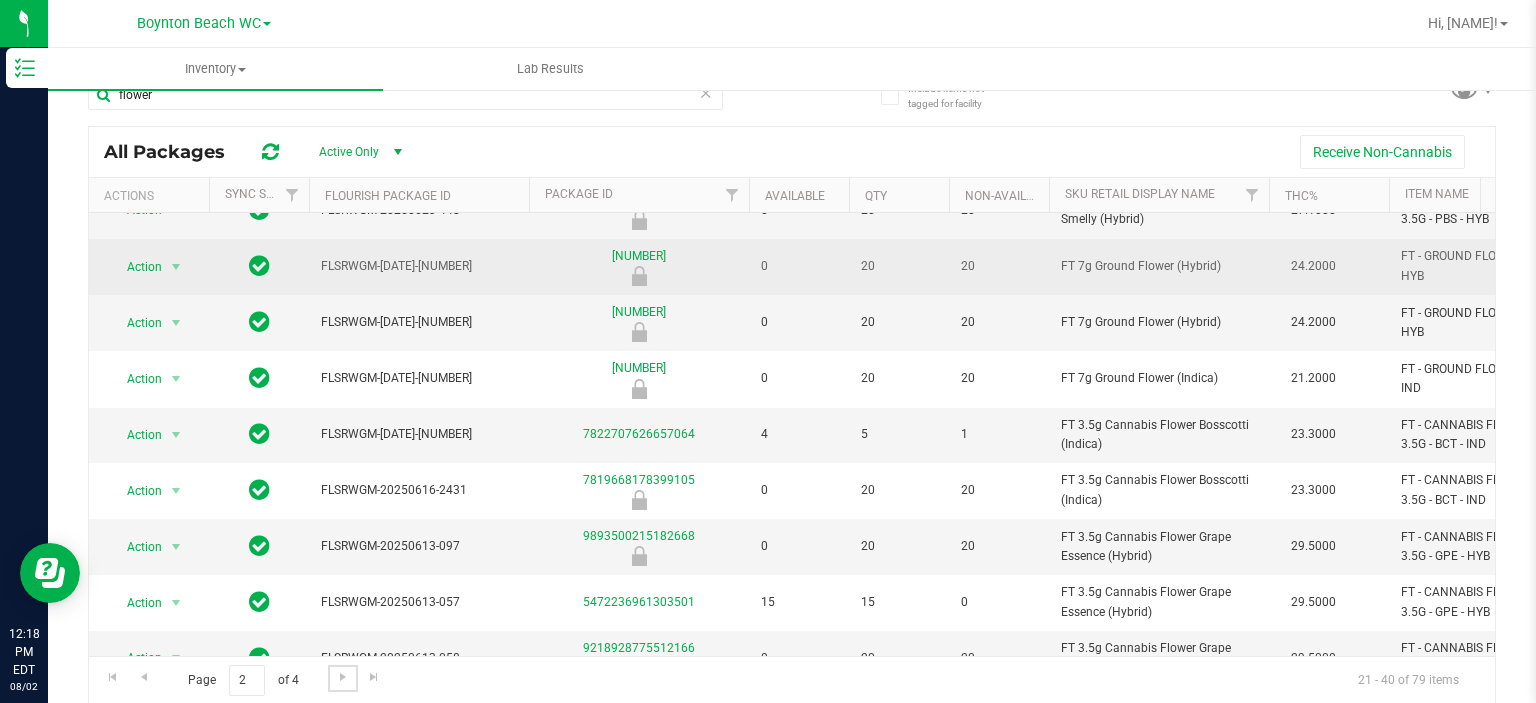 scroll, scrollTop: 200, scrollLeft: 0, axis: vertical 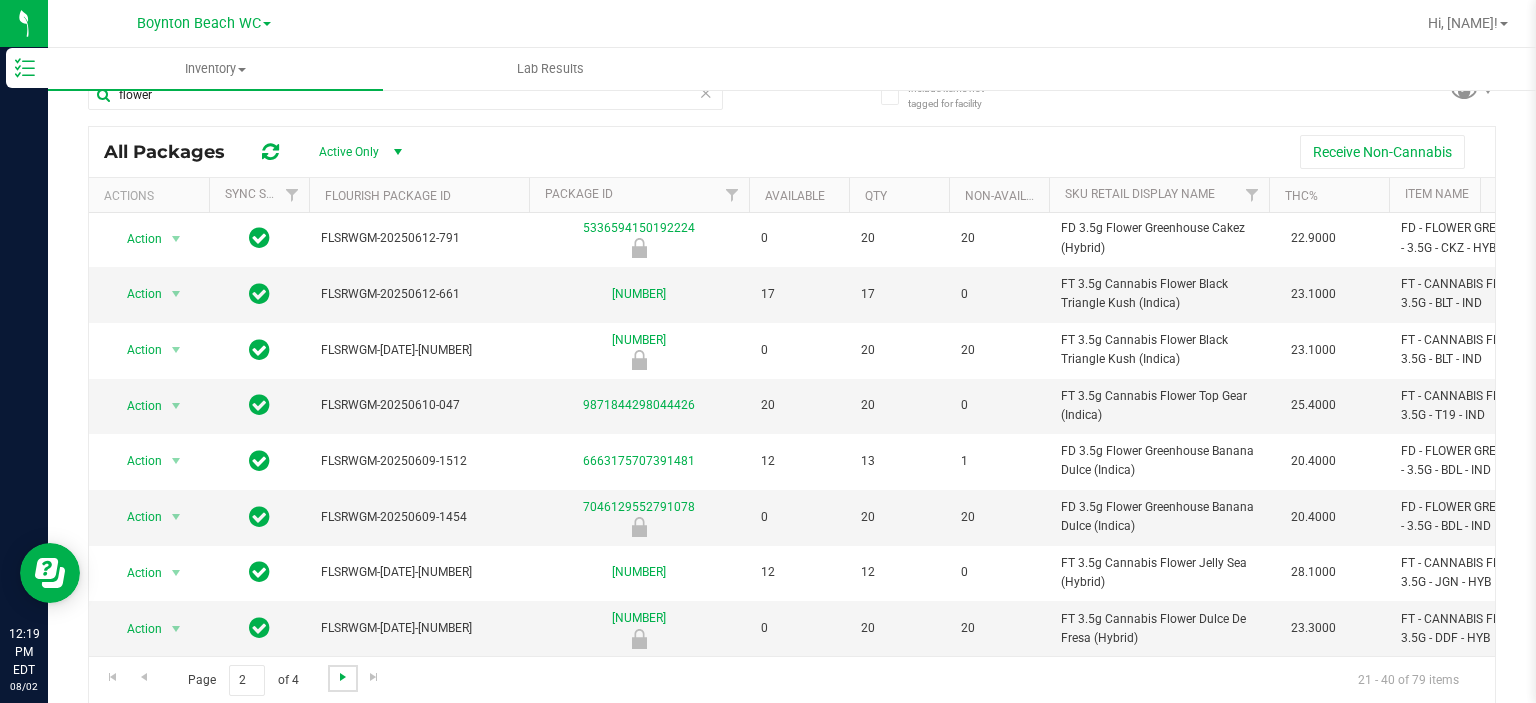 click at bounding box center (343, 677) 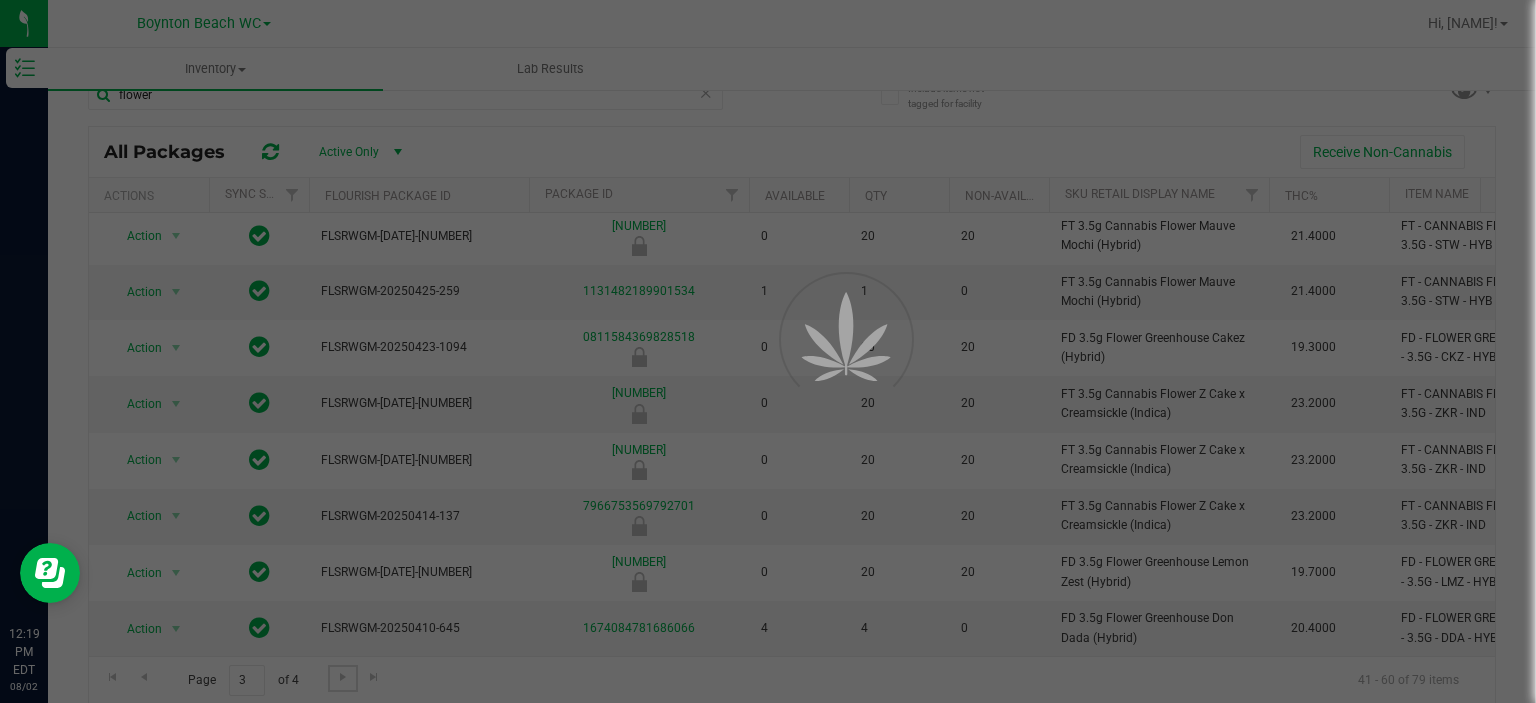 scroll, scrollTop: 0, scrollLeft: 0, axis: both 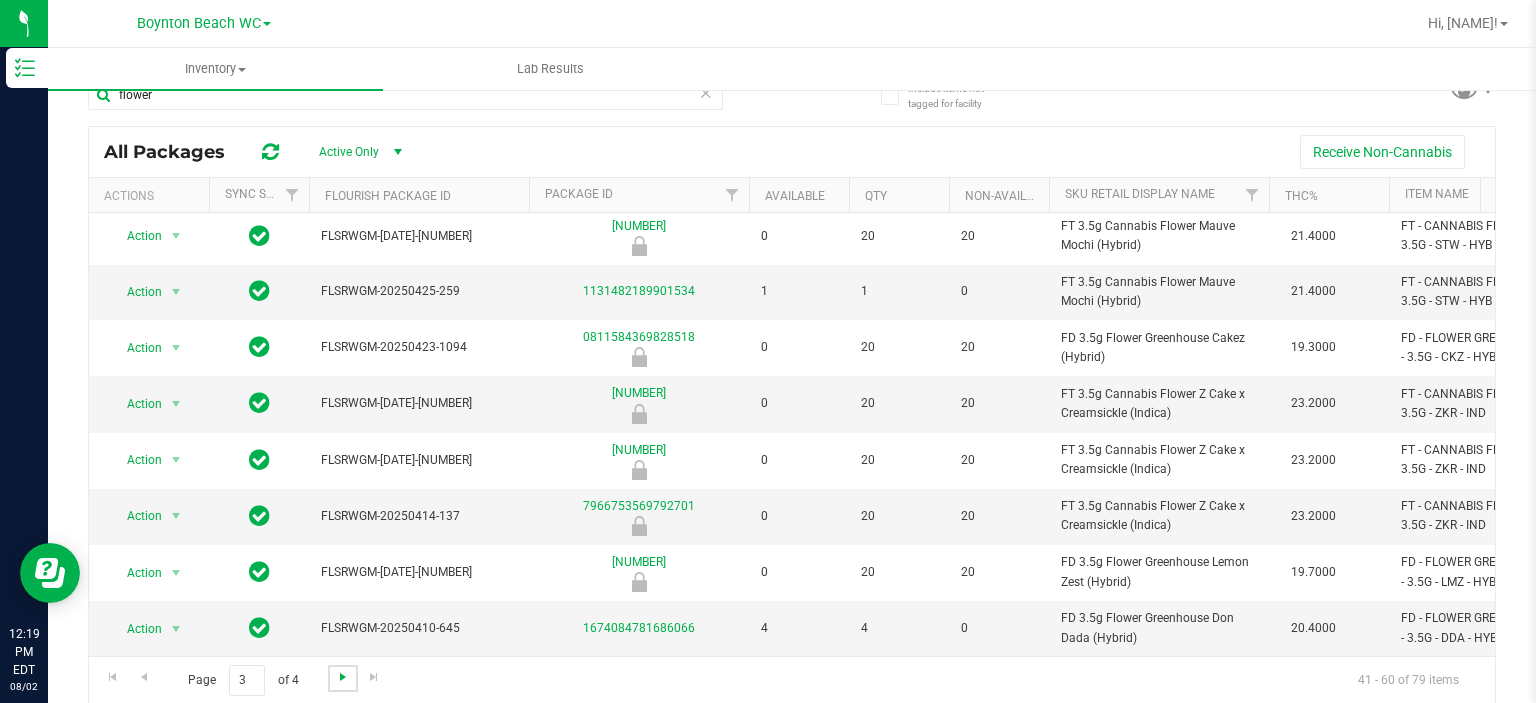 click at bounding box center [343, 677] 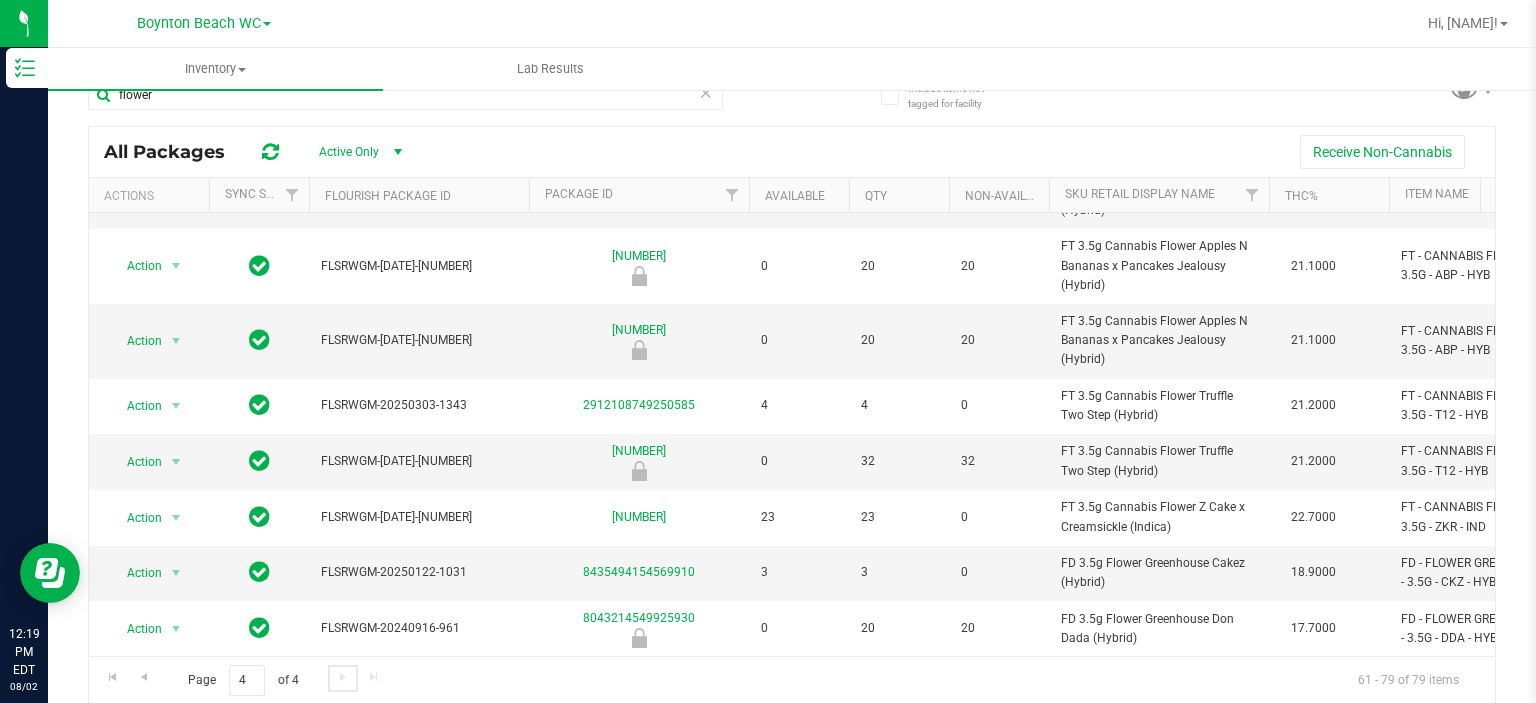 scroll, scrollTop: 0, scrollLeft: 0, axis: both 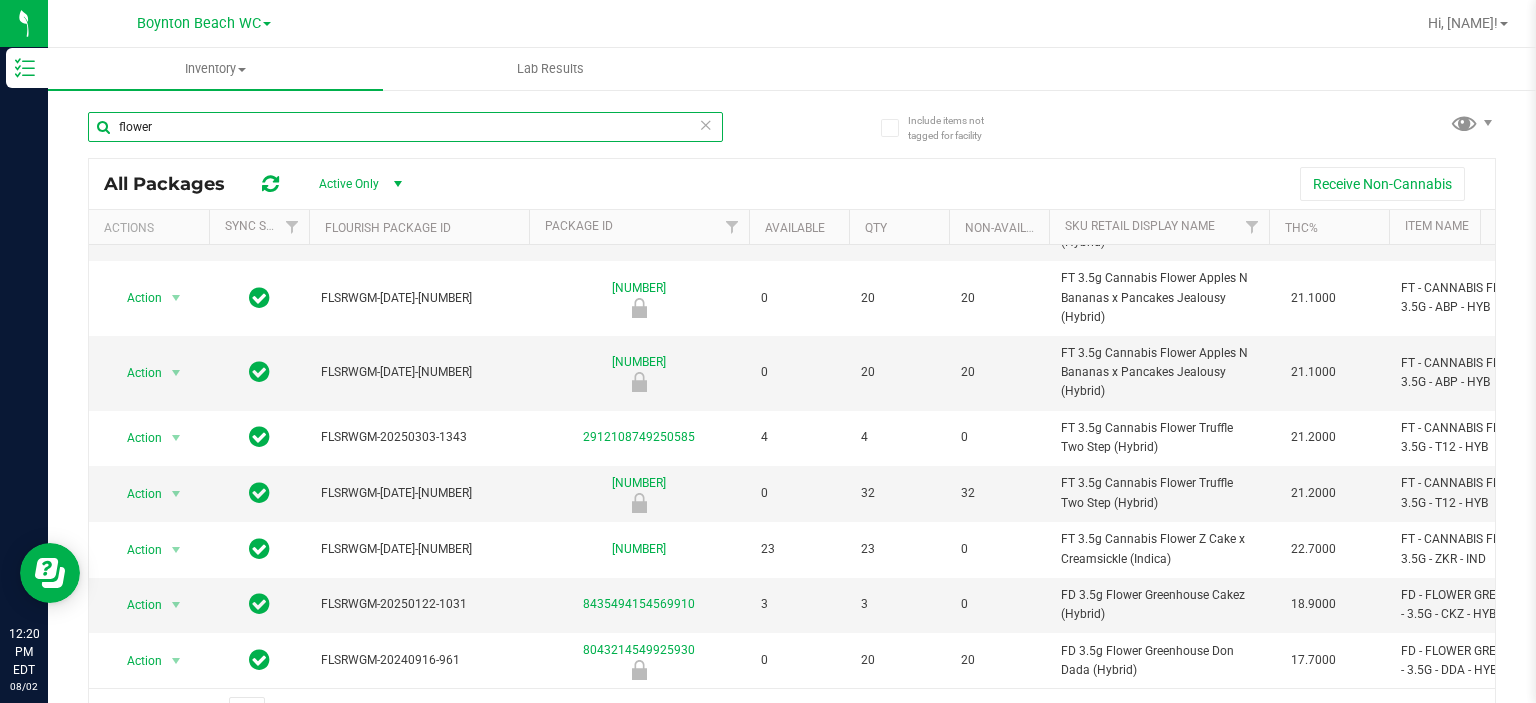click on "flower" at bounding box center [405, 127] 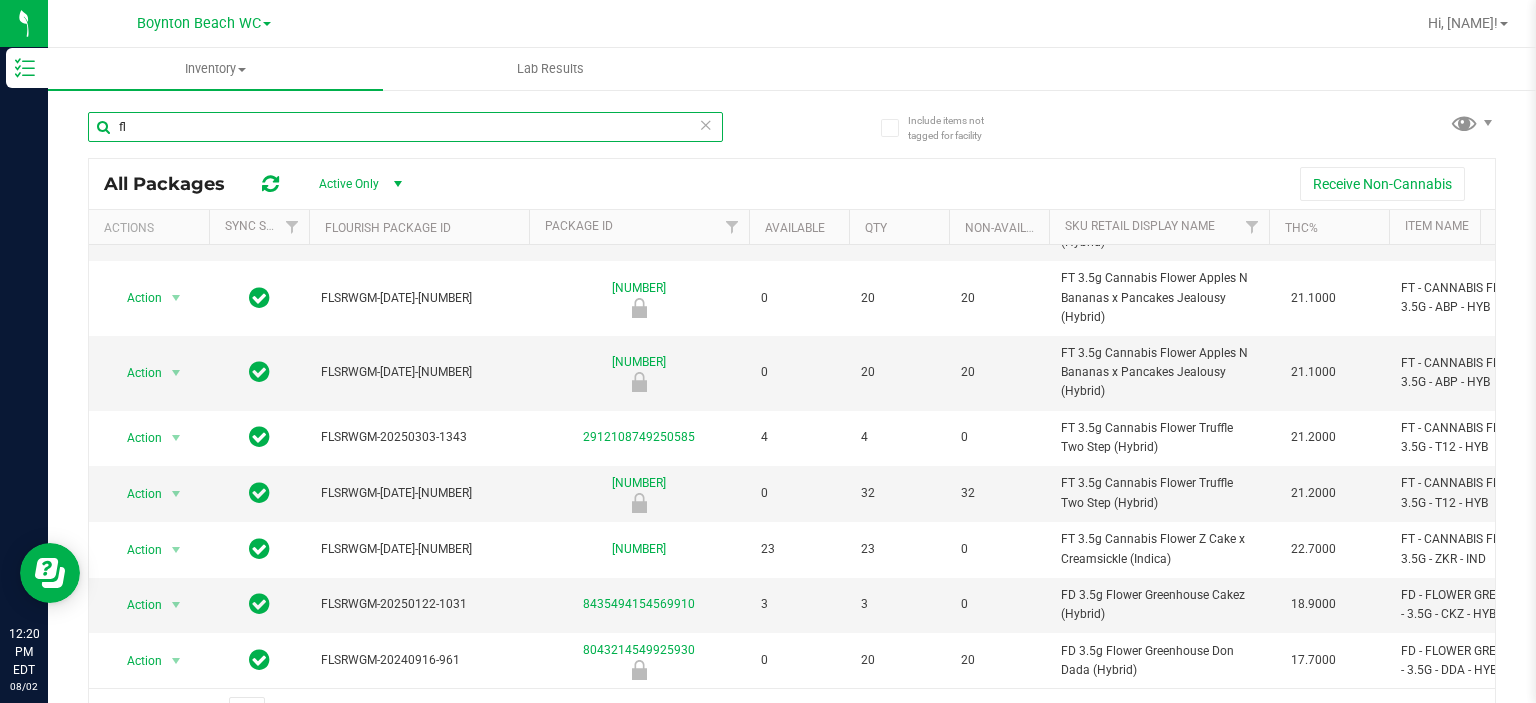 type on "f" 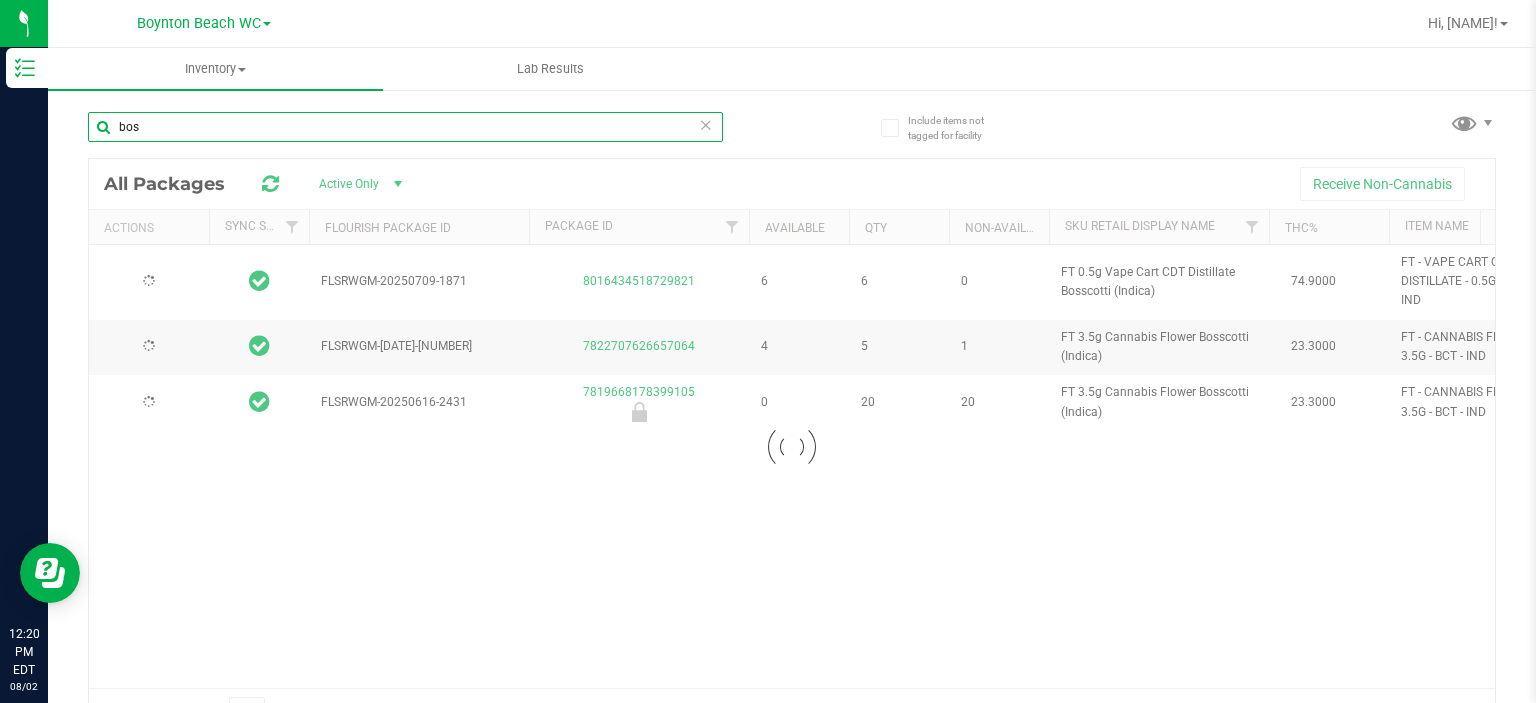 scroll, scrollTop: 0, scrollLeft: 0, axis: both 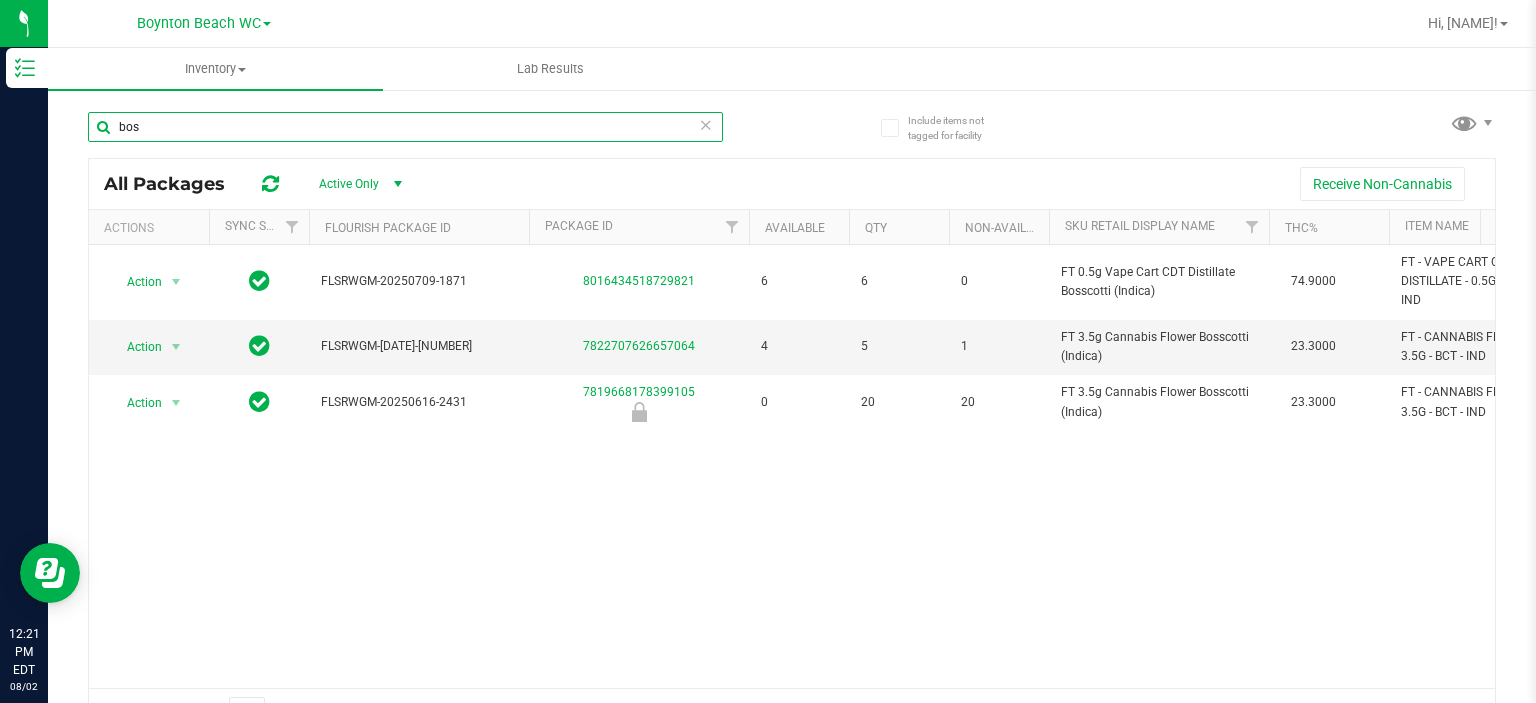 click on "bos" at bounding box center [405, 127] 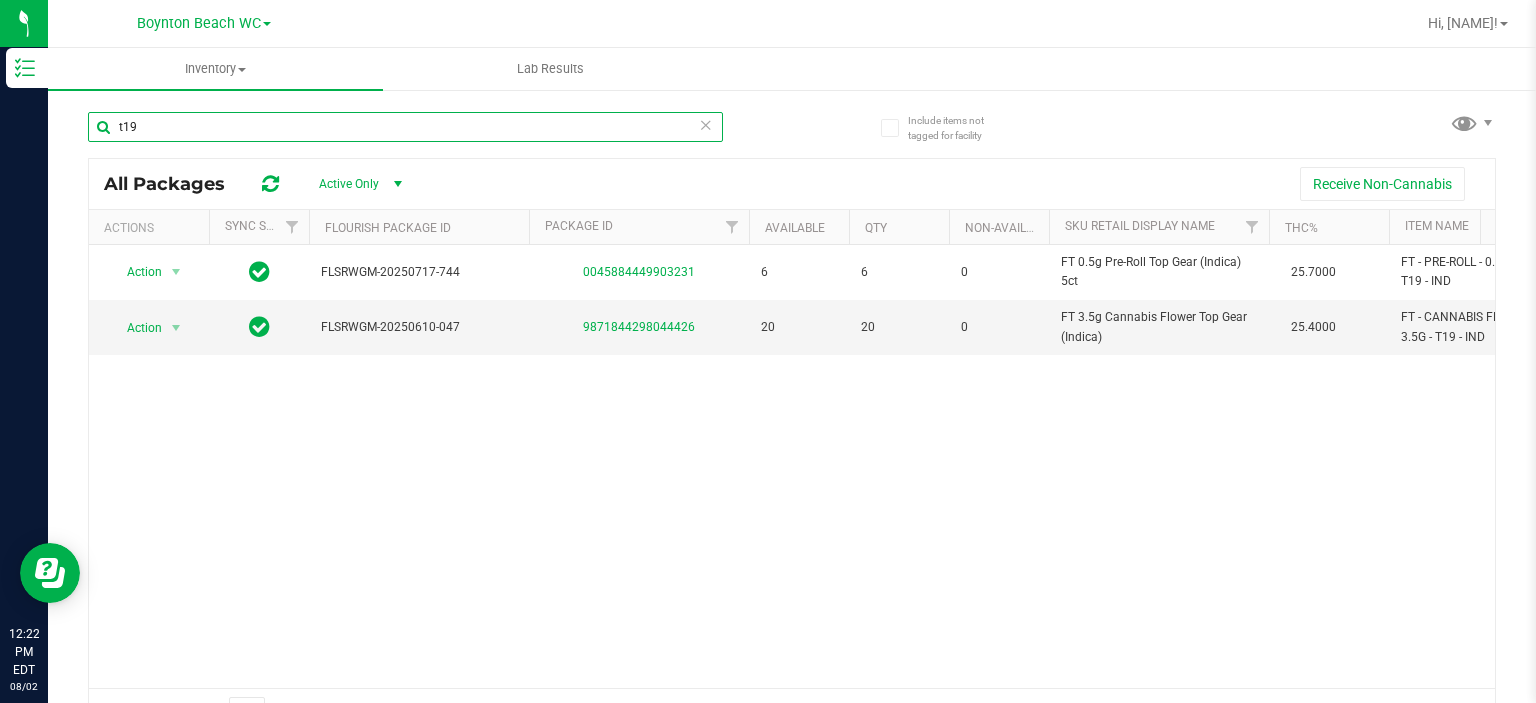 click on "t19" at bounding box center [405, 127] 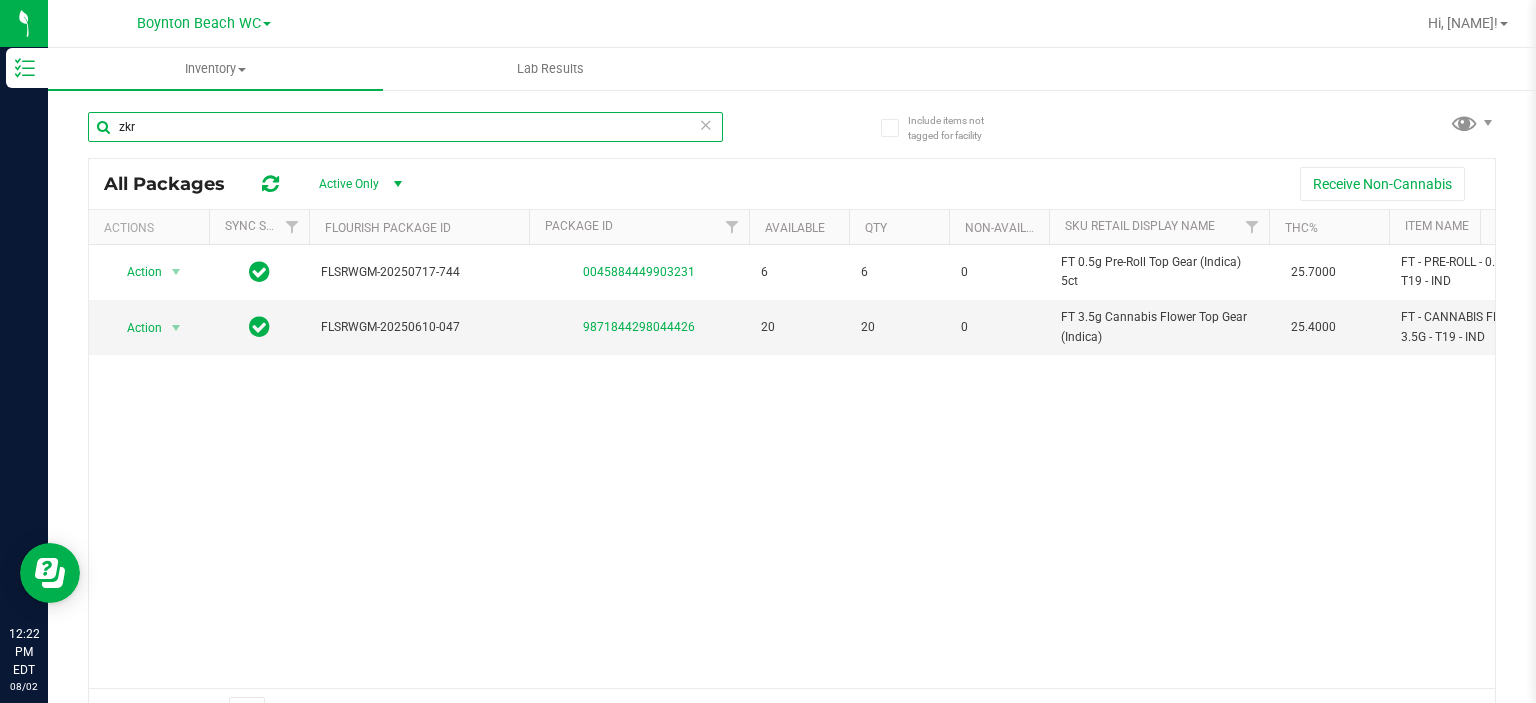 type on "zkr" 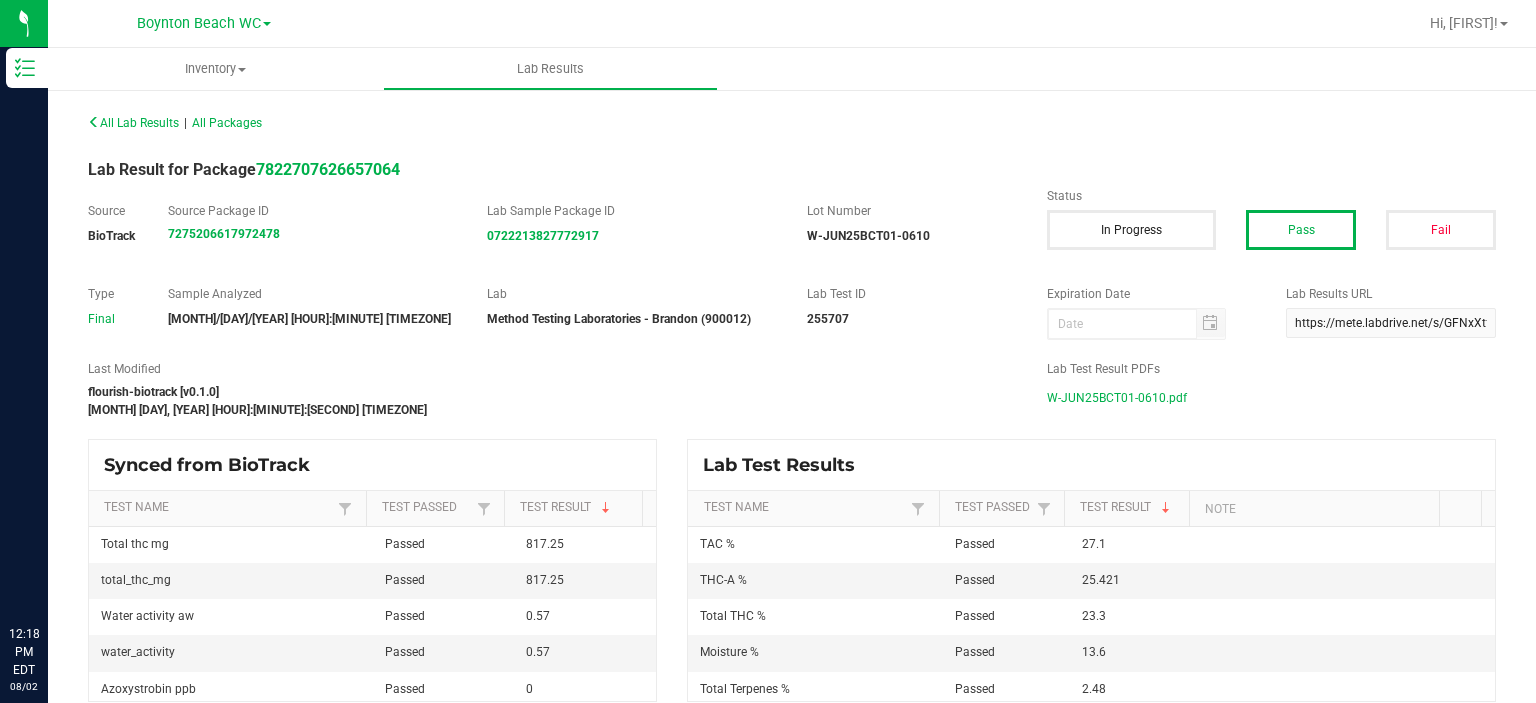 scroll, scrollTop: 0, scrollLeft: 0, axis: both 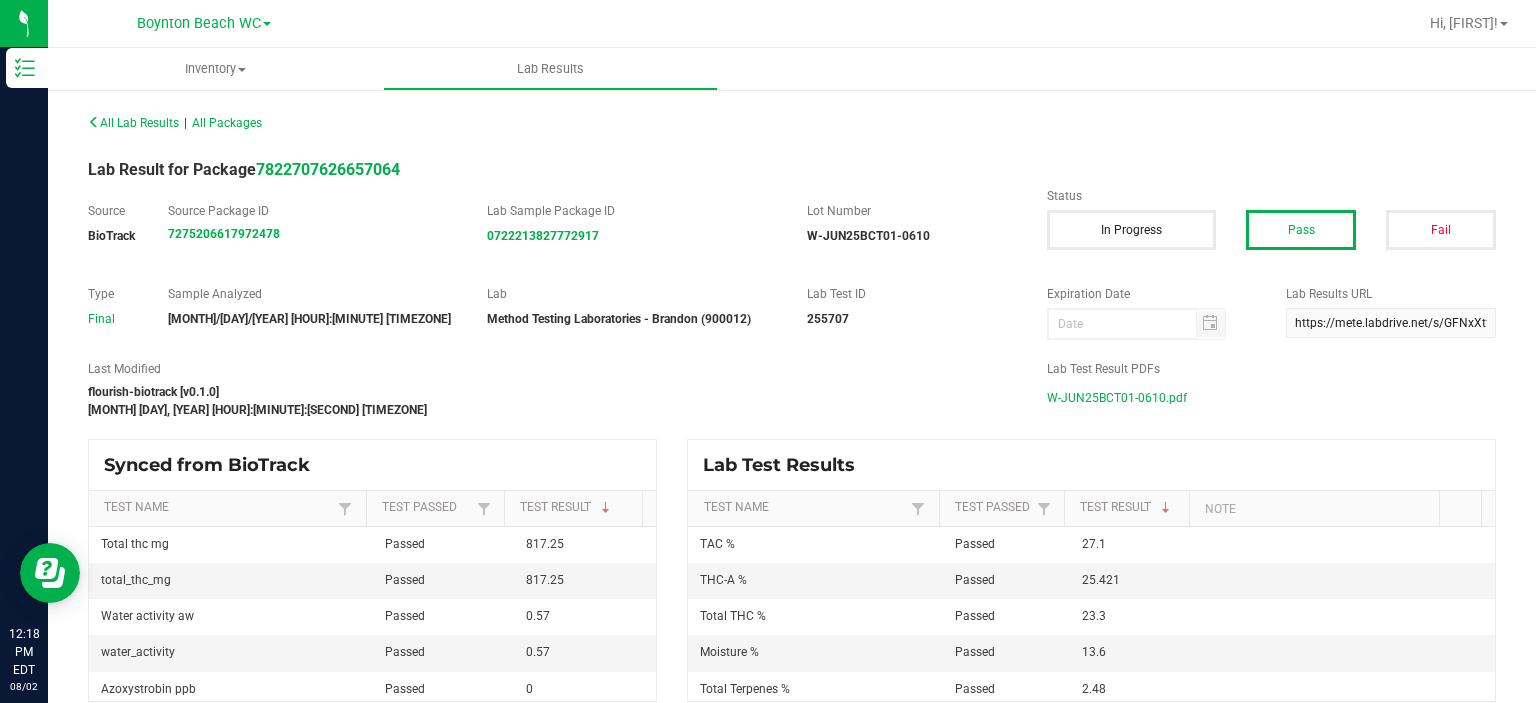 click on "W-JUN25BCT01-0610.pdf" at bounding box center (1117, 398) 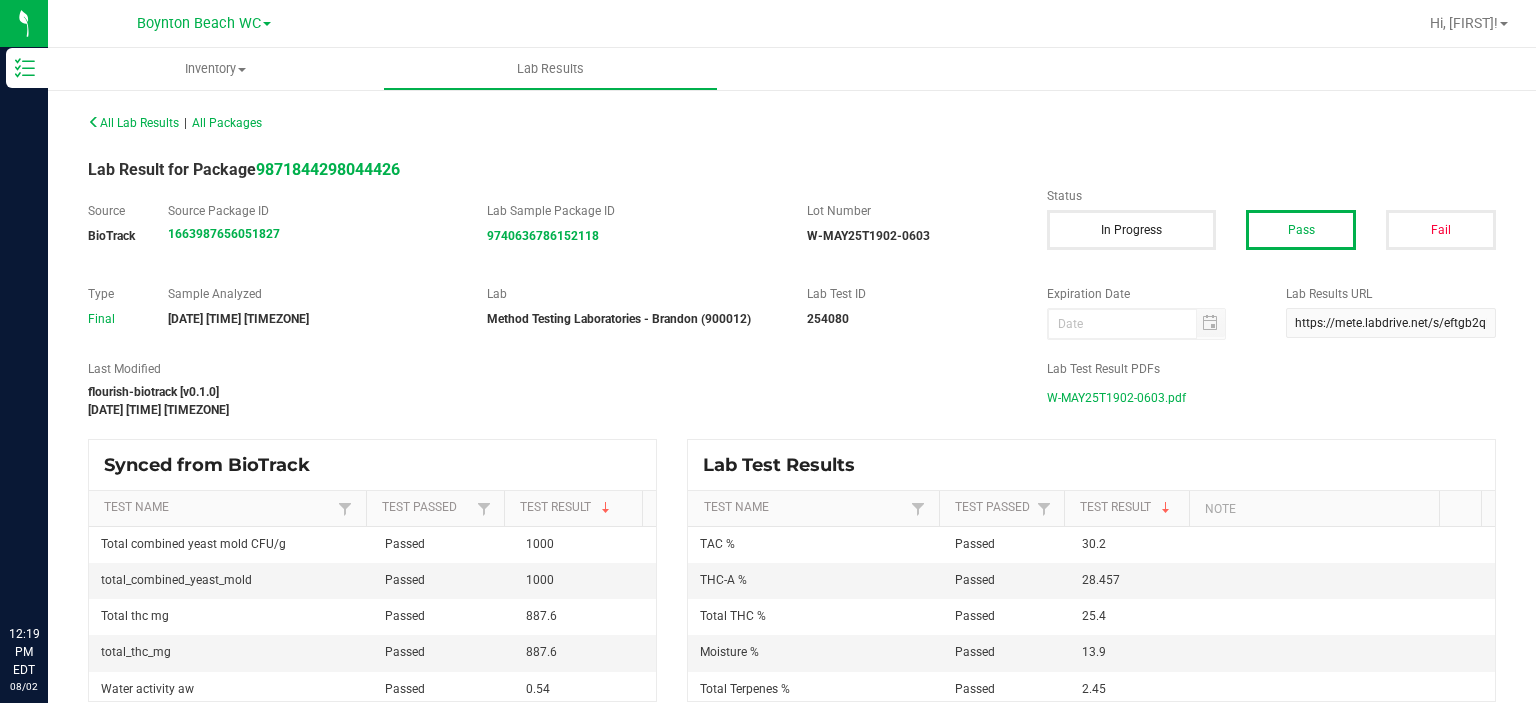 scroll, scrollTop: 0, scrollLeft: 0, axis: both 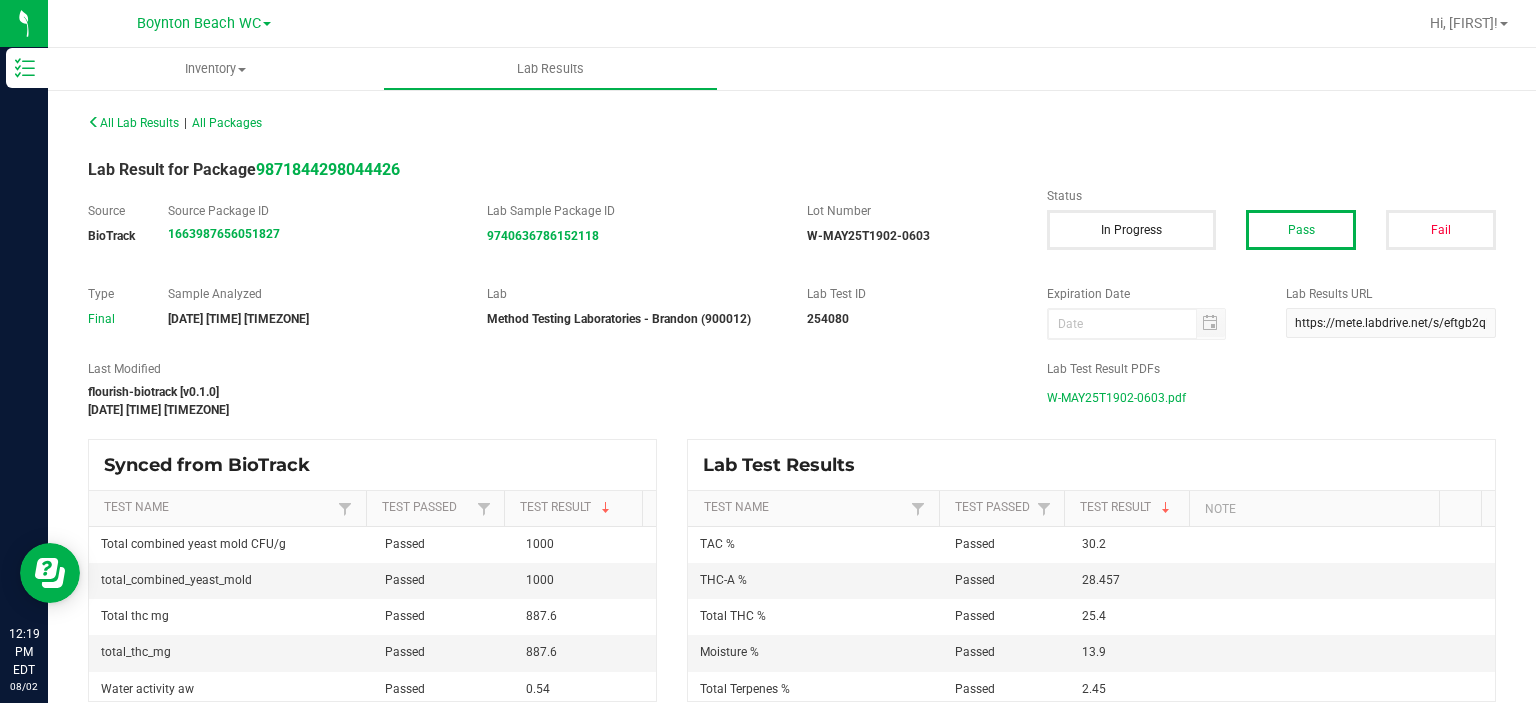 click on "W-MAY25T1902-0603.pdf" at bounding box center [1116, 398] 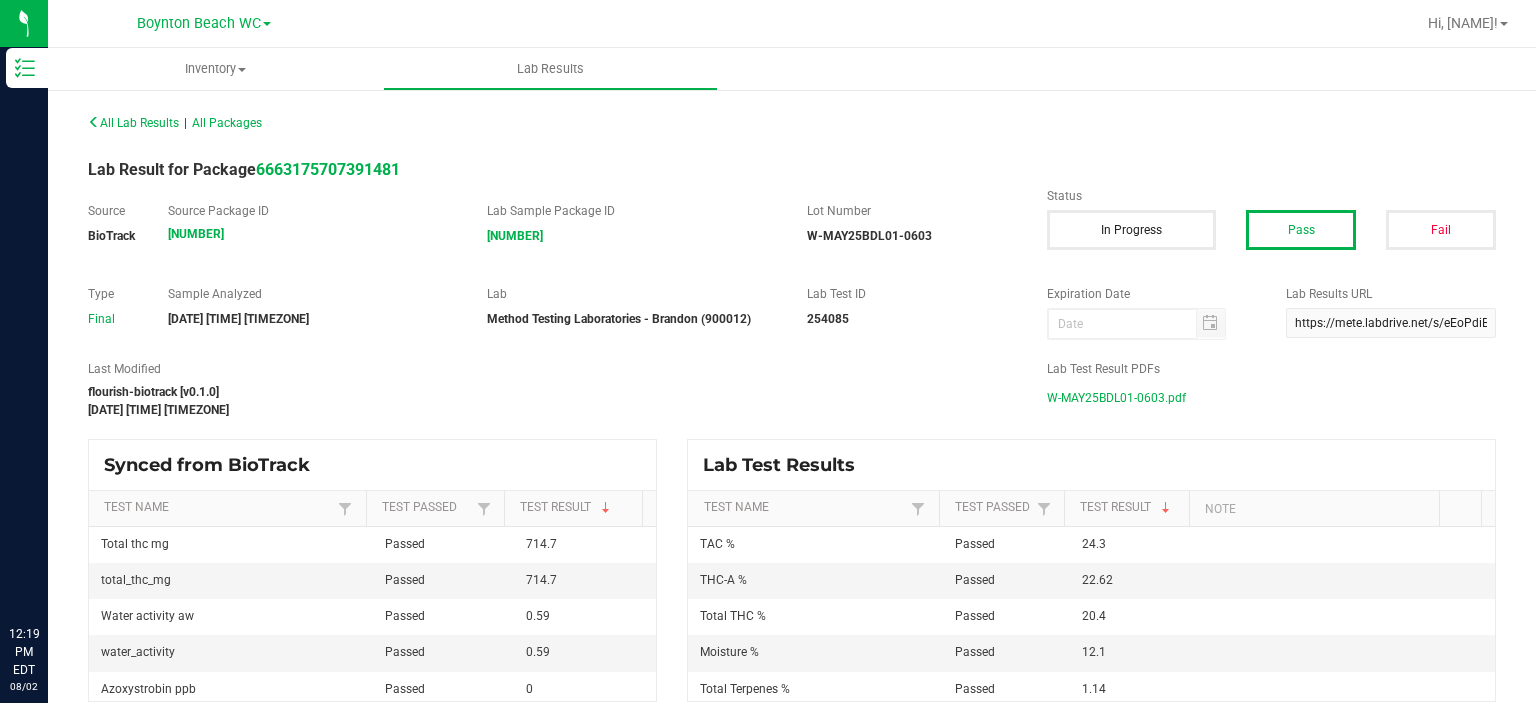 scroll, scrollTop: 0, scrollLeft: 0, axis: both 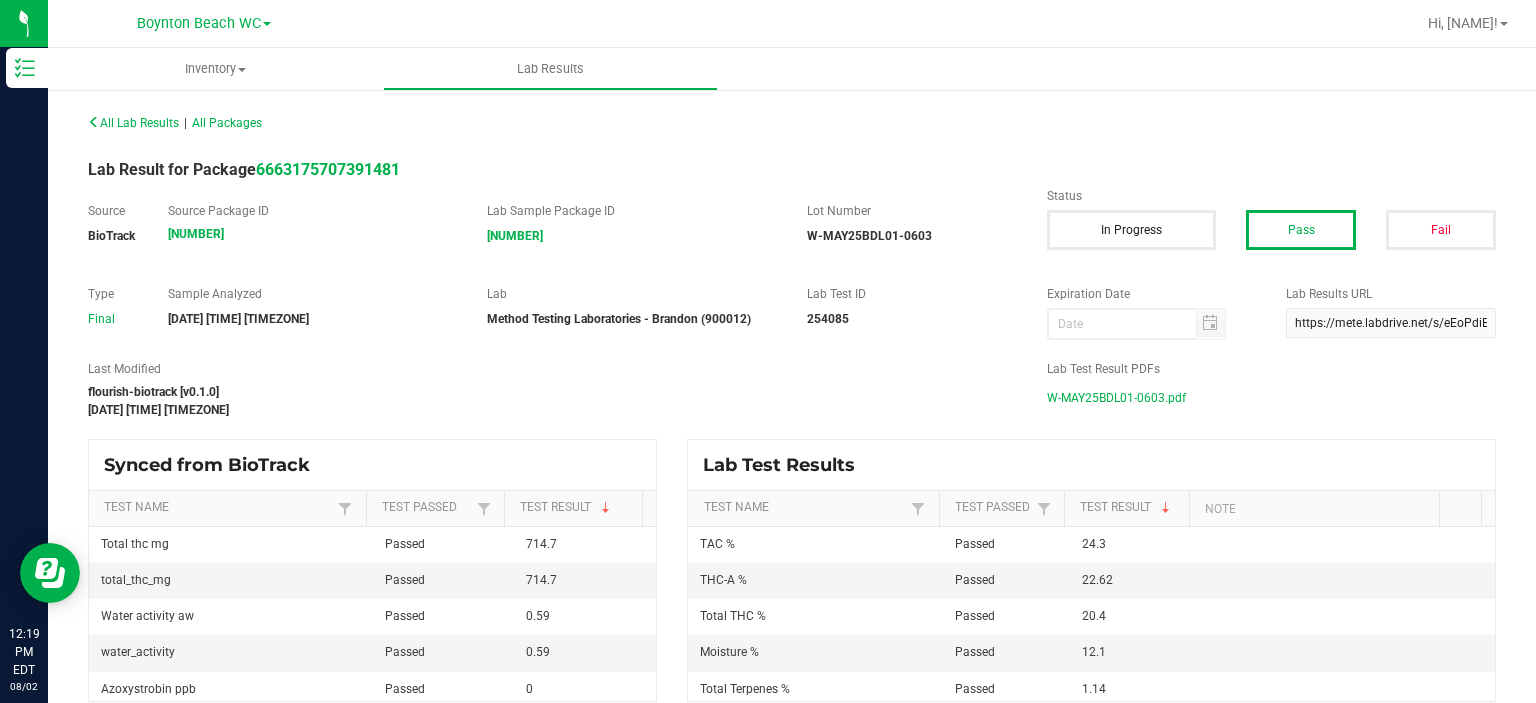 click on "W-MAY25BDL01-0603.pdf" at bounding box center (1116, 398) 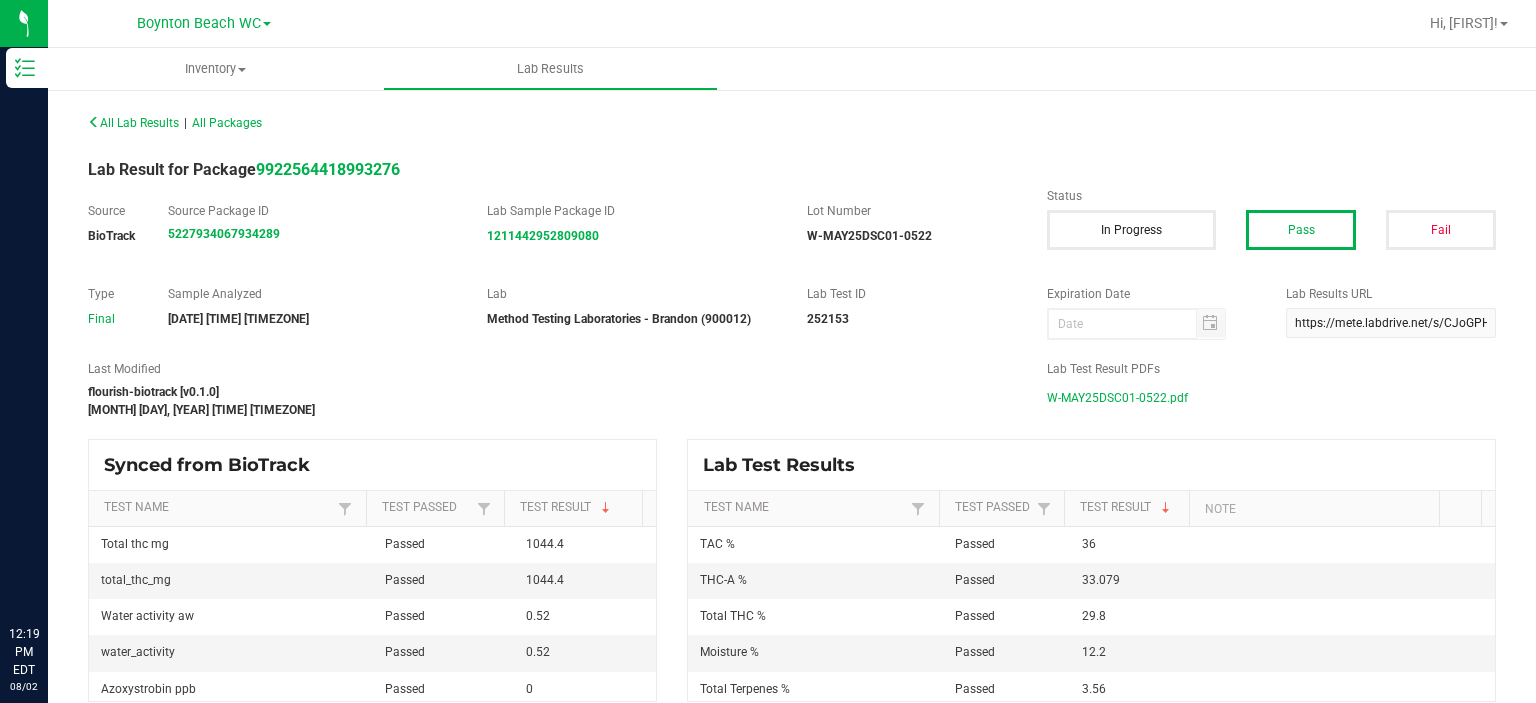 scroll, scrollTop: 0, scrollLeft: 0, axis: both 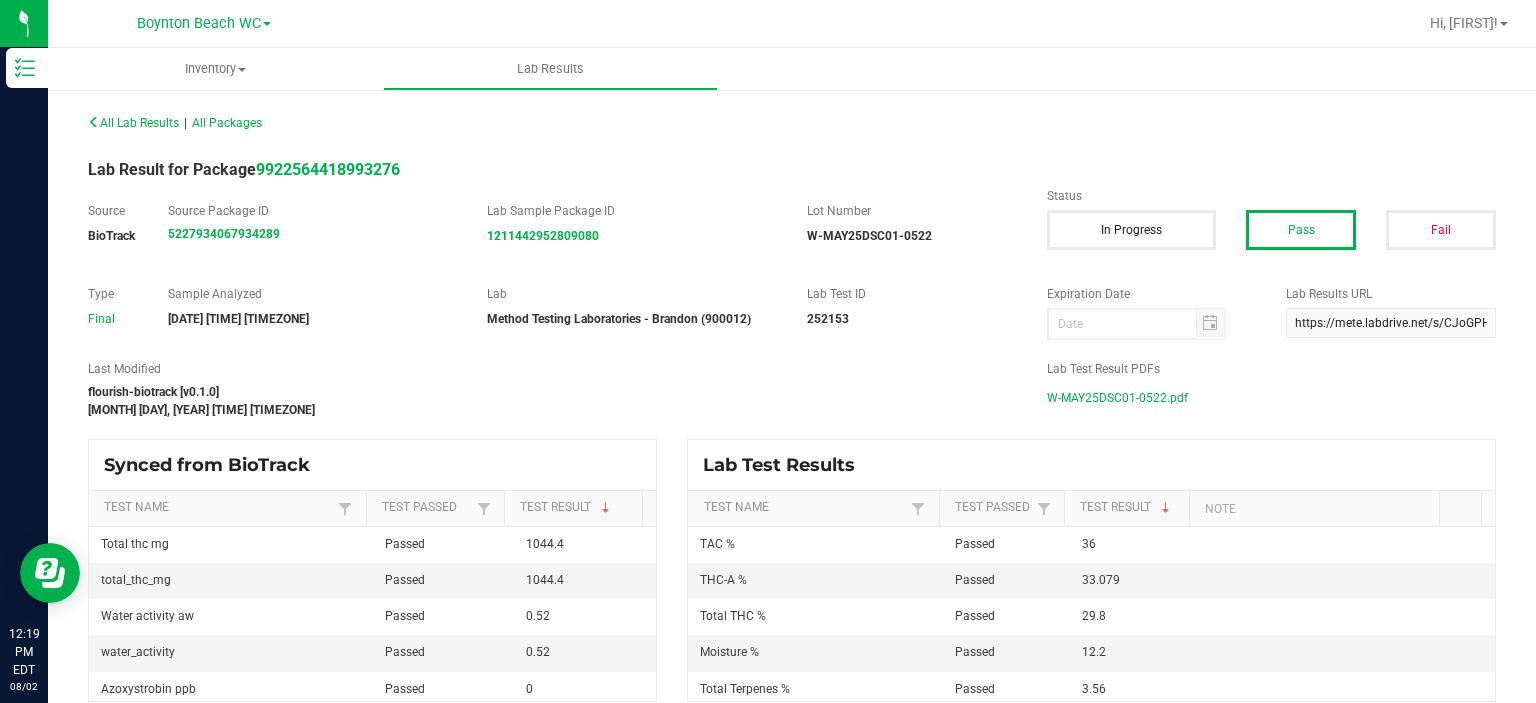 click on "W-MAY25DSC01-0522.pdf" at bounding box center [1117, 398] 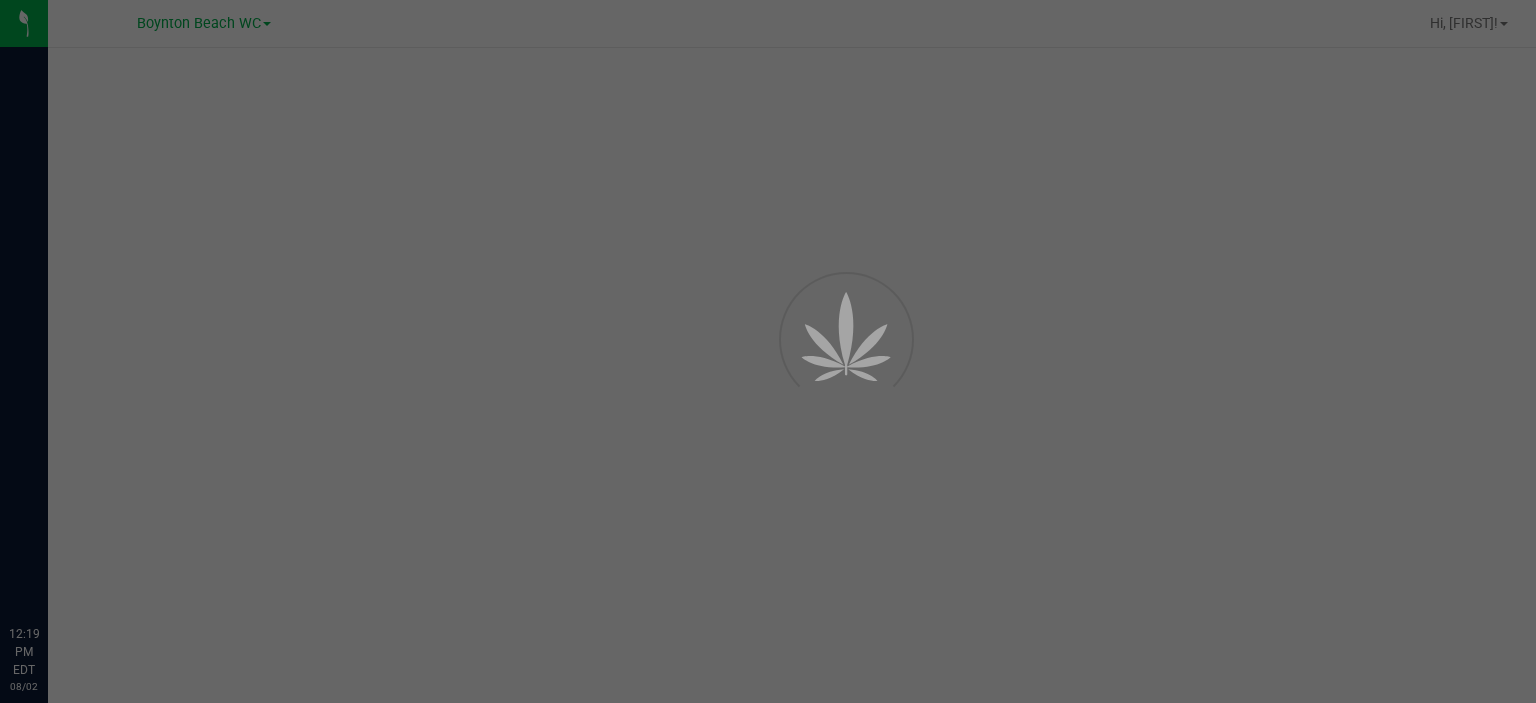scroll, scrollTop: 0, scrollLeft: 0, axis: both 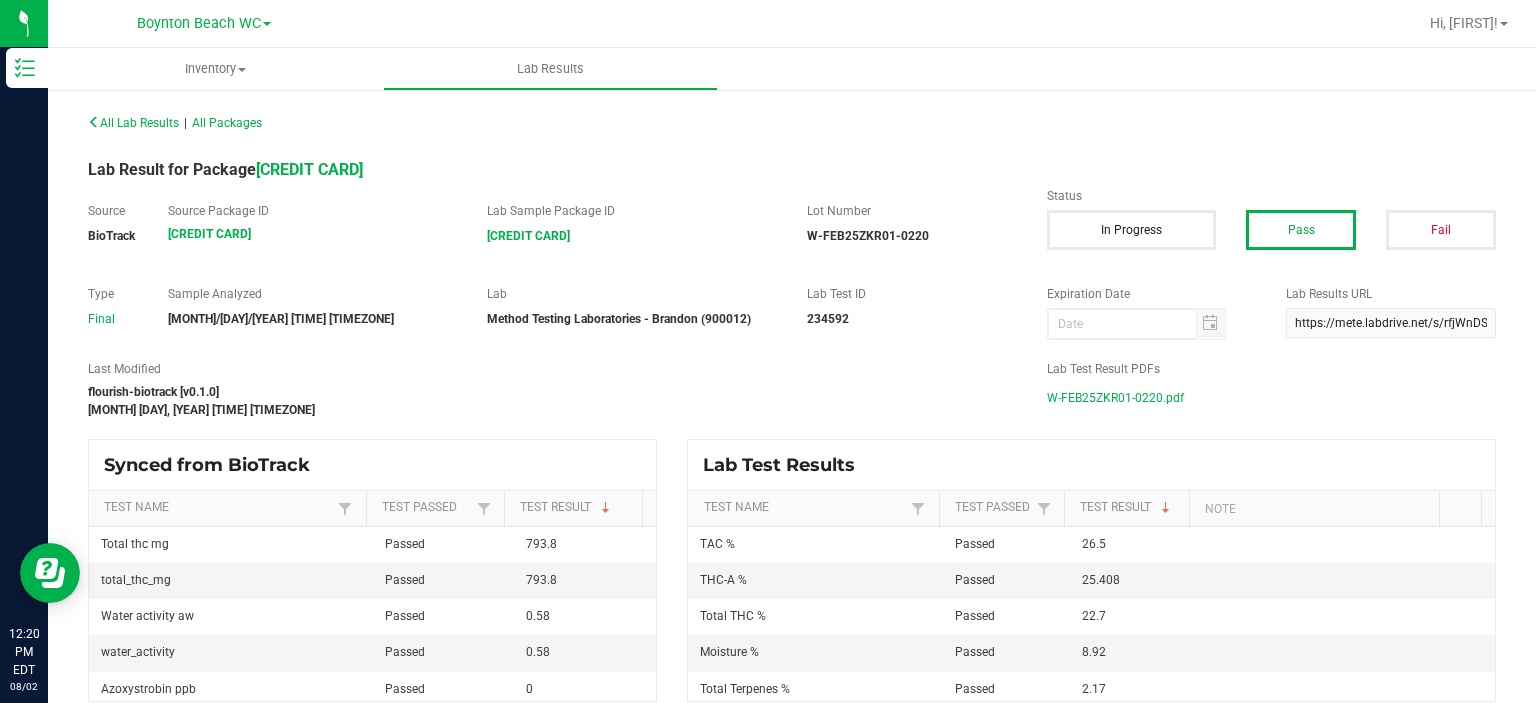 click on "W-FEB25ZKR01-0220.pdf" at bounding box center (1115, 398) 